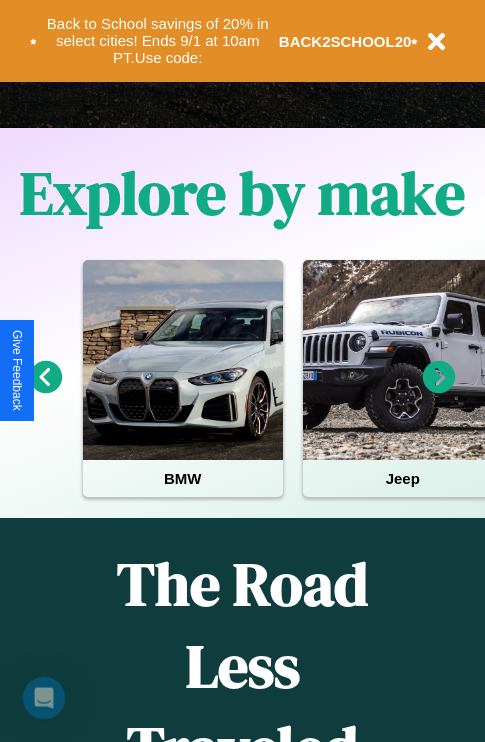 scroll, scrollTop: 817, scrollLeft: 0, axis: vertical 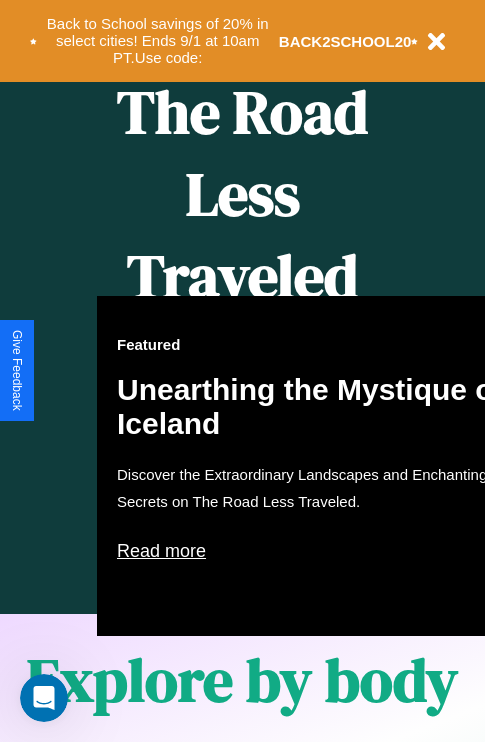 click on "Featured Unearthing the Mystique of Iceland Discover the Extraordinary Landscapes and Enchanting Secrets on The Road Less Traveled. Read more" at bounding box center [317, 466] 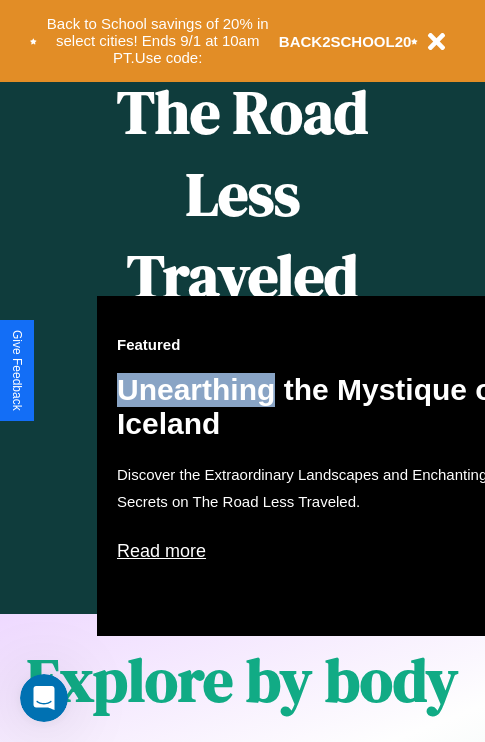 scroll, scrollTop: 2423, scrollLeft: 0, axis: vertical 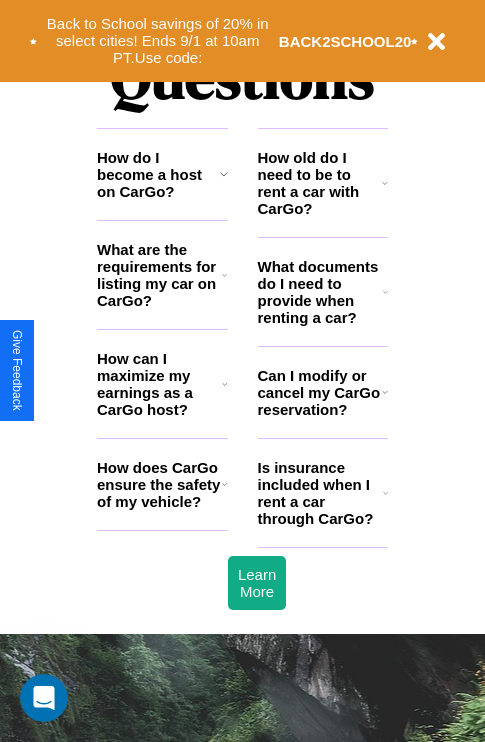 click on "How can I maximize my earnings as a CarGo host?" at bounding box center [159, 384] 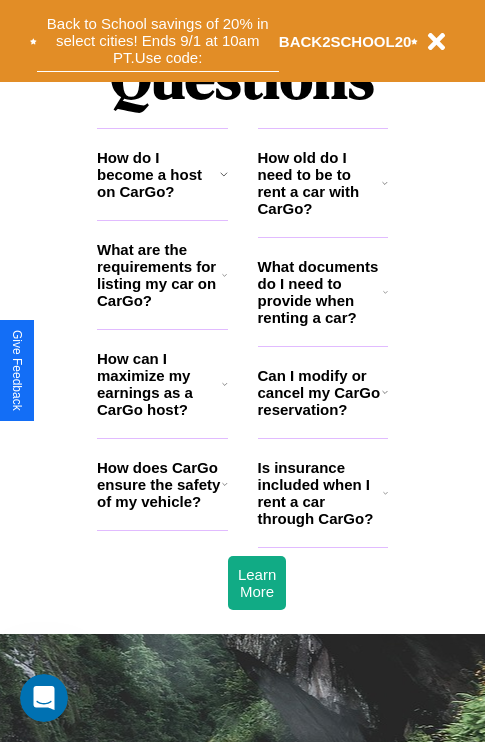 click on "Back to School savings of 20% in select cities! Ends 9/1 at 10am PT.  Use code:" at bounding box center (158, 41) 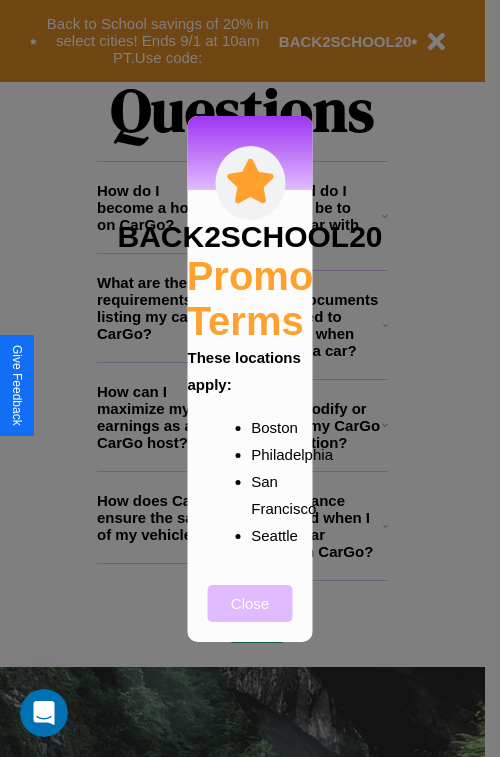 click on "Close" at bounding box center (250, 603) 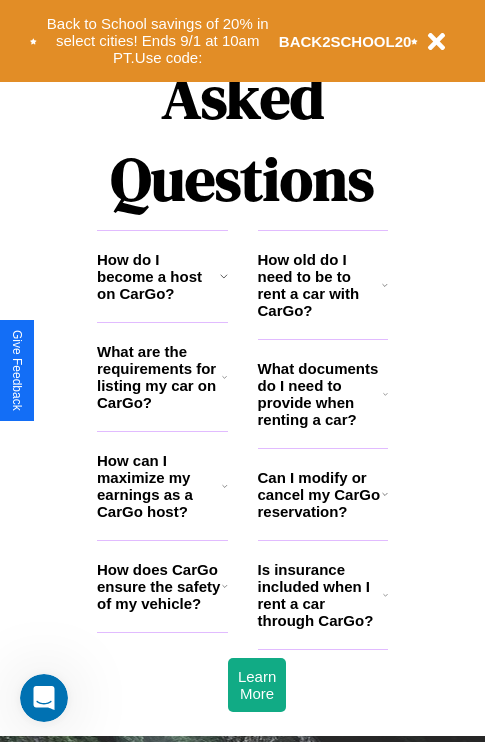 scroll, scrollTop: 1947, scrollLeft: 0, axis: vertical 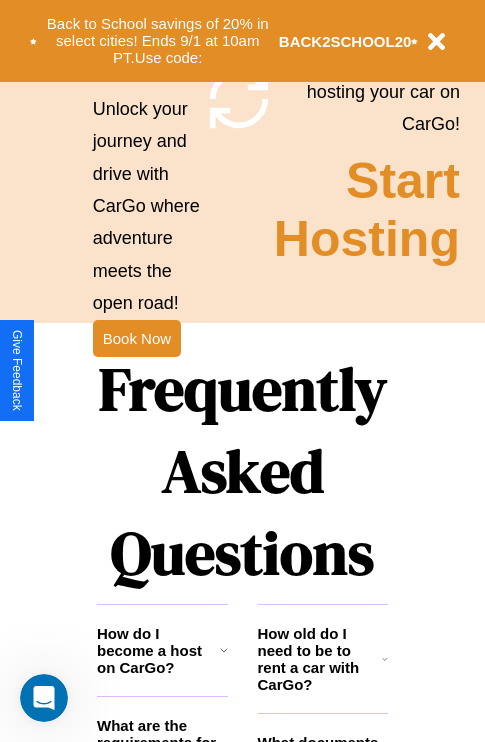 click on "Frequently Asked Questions" at bounding box center (242, 471) 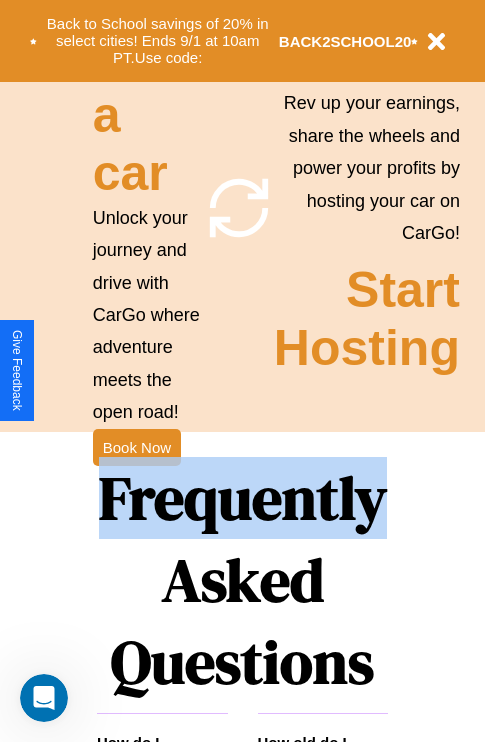 scroll, scrollTop: 0, scrollLeft: 0, axis: both 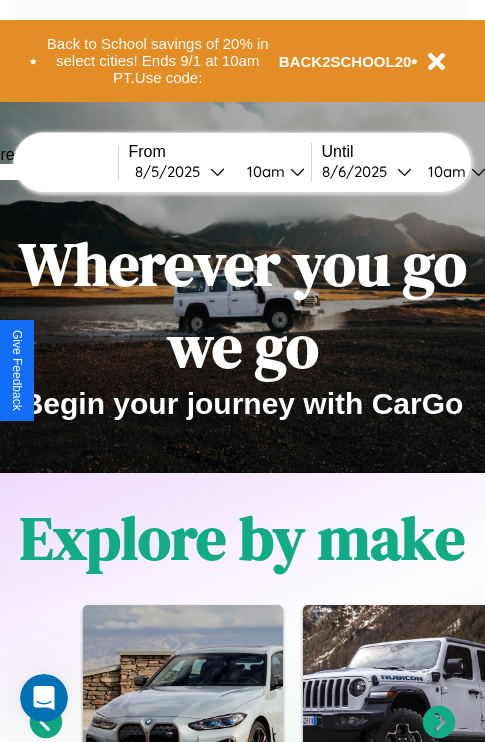 click at bounding box center (43, 172) 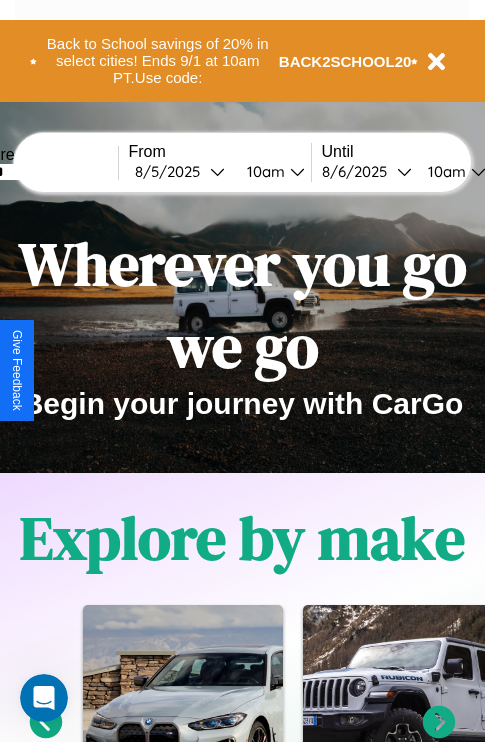 type on "******" 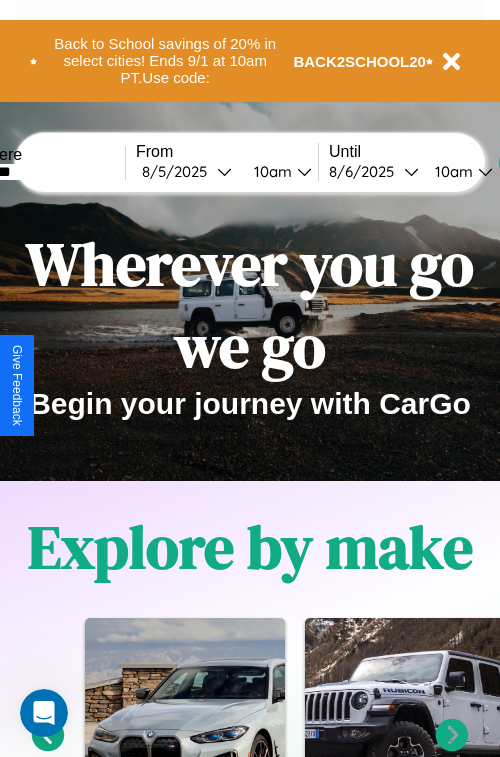 select on "*" 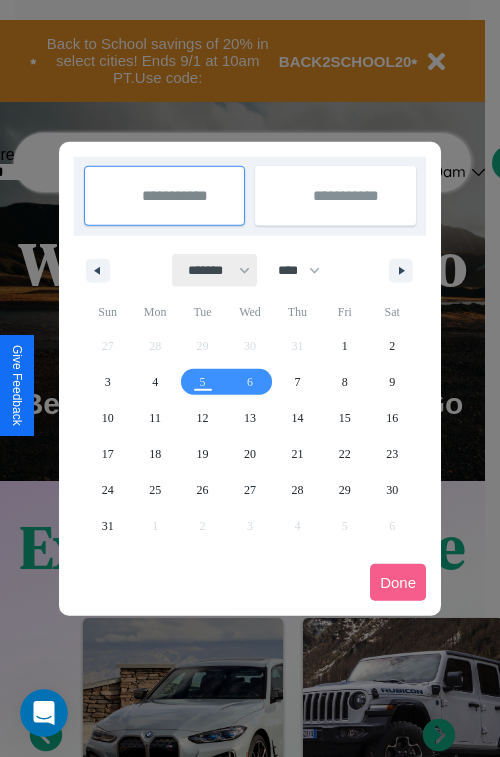 click on "******* ******** ***** ***** *** **** **** ****** ********* ******* ******** ********" at bounding box center [215, 270] 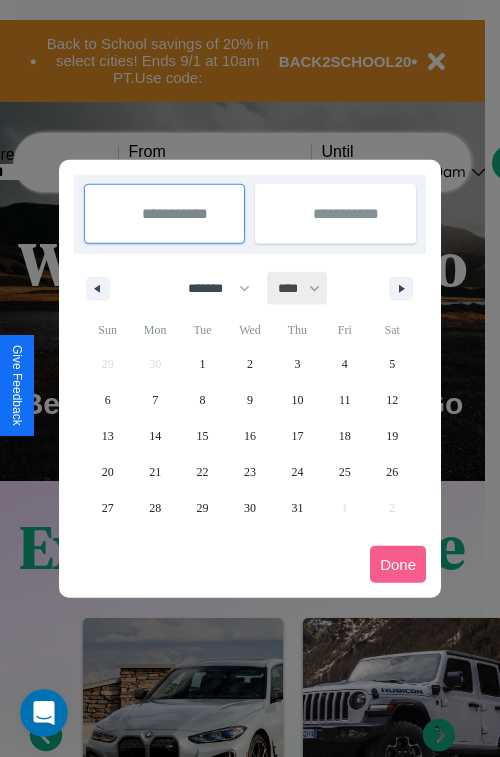 click on "**** **** **** **** **** **** **** **** **** **** **** **** **** **** **** **** **** **** **** **** **** **** **** **** **** **** **** **** **** **** **** **** **** **** **** **** **** **** **** **** **** **** **** **** **** **** **** **** **** **** **** **** **** **** **** **** **** **** **** **** **** **** **** **** **** **** **** **** **** **** **** **** **** **** **** **** **** **** **** **** **** **** **** **** **** **** **** **** **** **** **** **** **** **** **** **** **** **** **** **** **** **** **** **** **** **** **** **** **** **** **** **** **** **** **** **** **** **** **** **** ****" at bounding box center (298, 288) 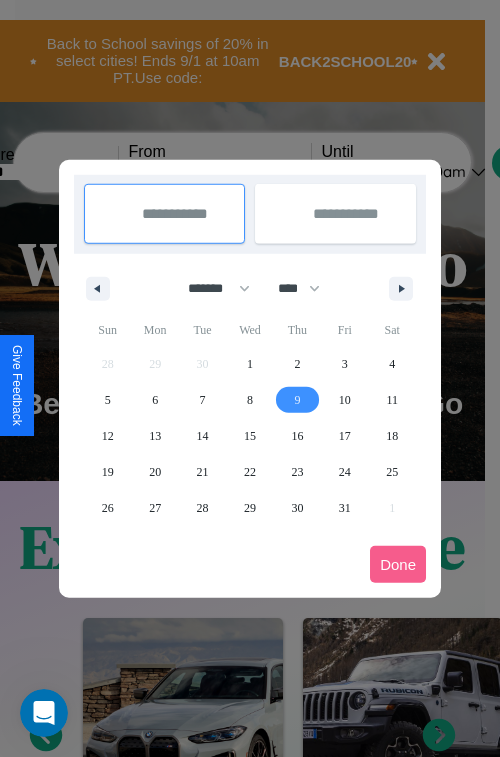 click on "9" at bounding box center (297, 400) 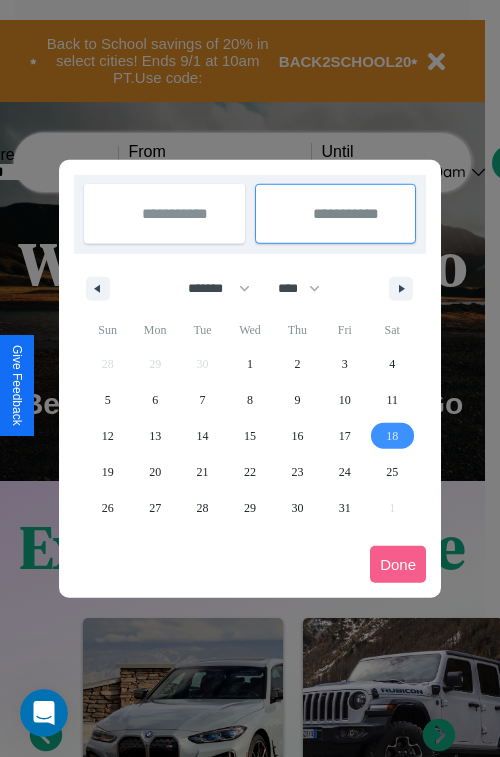 click on "18" at bounding box center [392, 436] 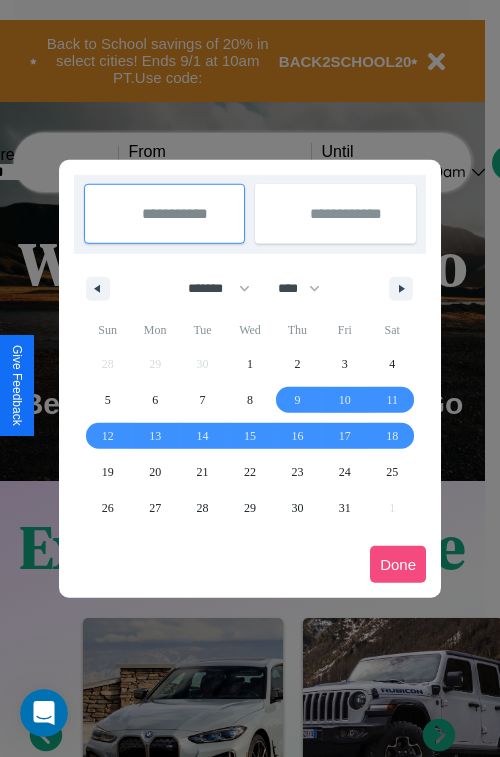 click on "Done" at bounding box center (398, 564) 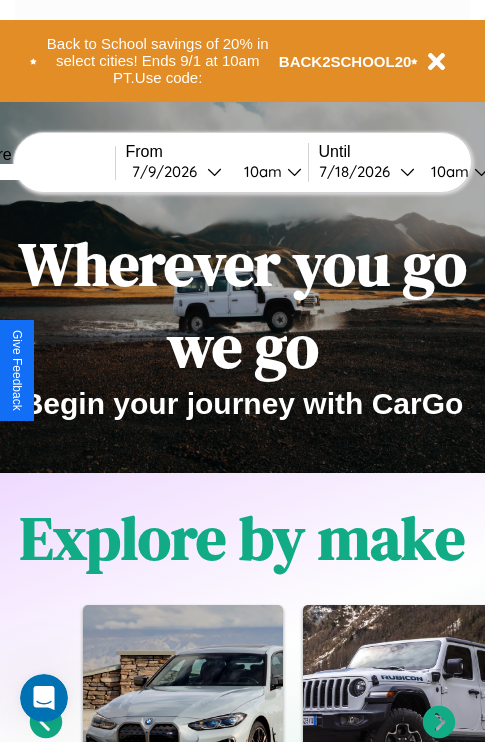 scroll, scrollTop: 0, scrollLeft: 71, axis: horizontal 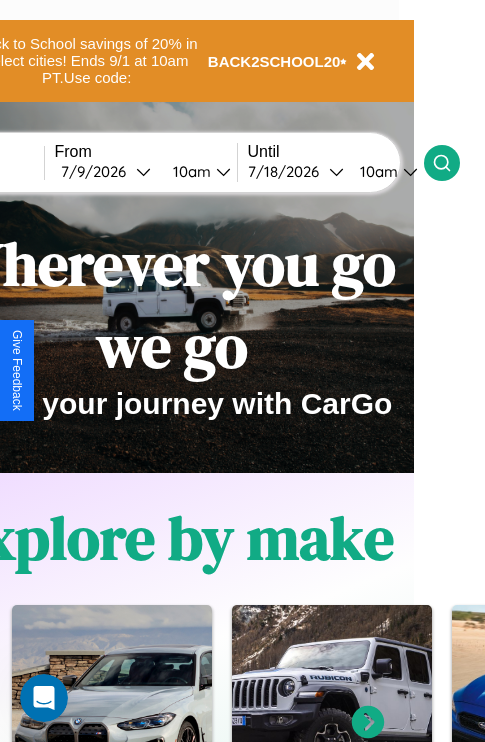 click 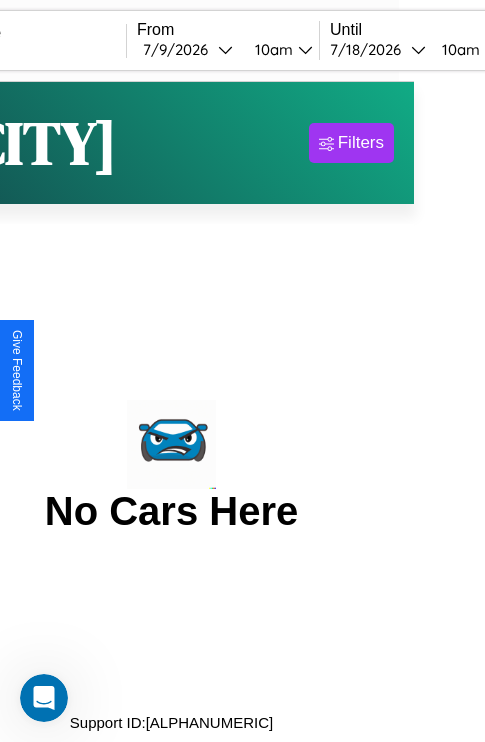 scroll, scrollTop: 0, scrollLeft: 0, axis: both 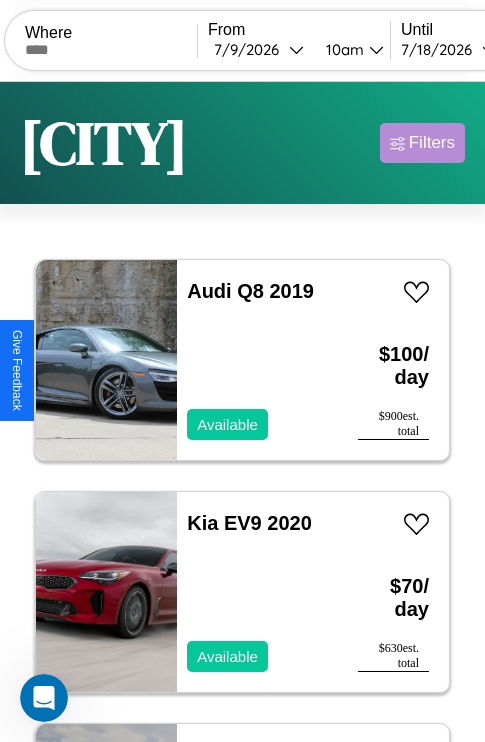 click on "Filters" at bounding box center [432, 143] 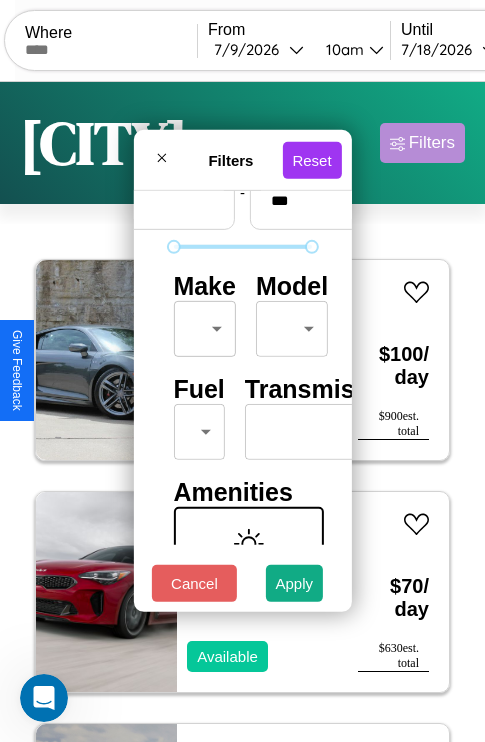 scroll, scrollTop: 162, scrollLeft: 0, axis: vertical 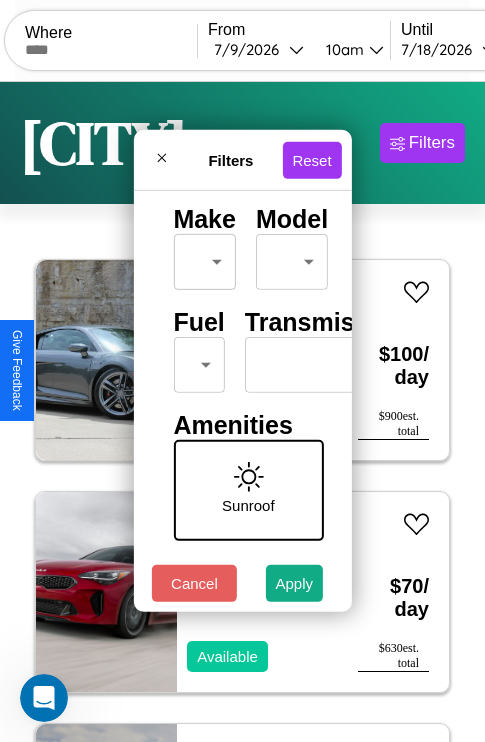 click on "CarGo Where From 7 / 9 / 2026 10am Until 7 / 18 / 2026 10am Become a Host Login Sign Up Madrid Filters 31  cars in this area These cars can be picked up in this city. Audi   Q8   2019 Available $ 100  / day $ 900  est. total Kia   EV9   2020 Available $ 70  / day $ 630  est. total BMW   R 65 LS   2021 Available $ 170  / day $ 1530  est. total Bentley   Turbo   2022 Available $ 180  / day $ 1620  est. total Hyundai   Equus   2021 Available $ 70  / day $ 630  est. total Maserati   228   2022 Available $ 170  / day $ 1530  est. total Audi   S7   2014 Unavailable $ 60  / day $ 540  est. total Tesla   Model Y   2016 Available $ 90  / day $ 810  est. total Audi   Q4   2018 Unavailable $ 110  / day $ 990  est. total Fiat   500L   2020 Available $ 40  / day $ 360  est. total Ford   LNT9000   2014 Unavailable $ 80  / day $ 720  est. total Fiat   Ducato   2016 Available $ 90  / day $ 810  est. total Tesla   Roadster   2023 Available $ 120  / day $ 1080  est. total Volkswagen   Golf   2019 Available $ 40  / day $ 360" at bounding box center [242, 412] 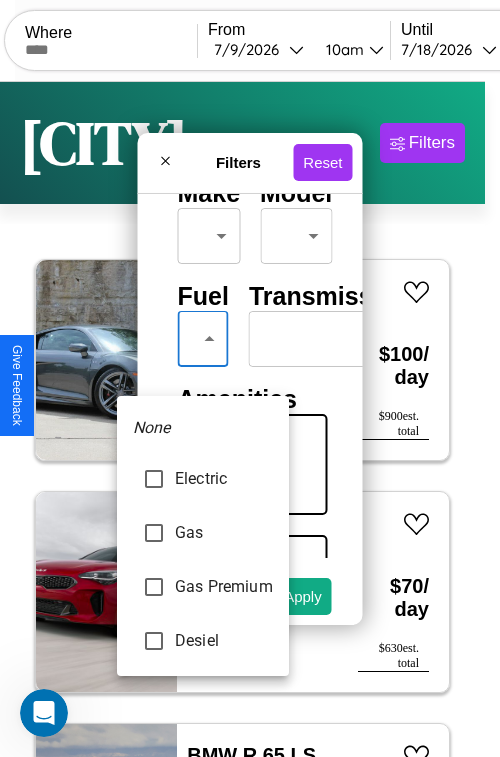 type on "***" 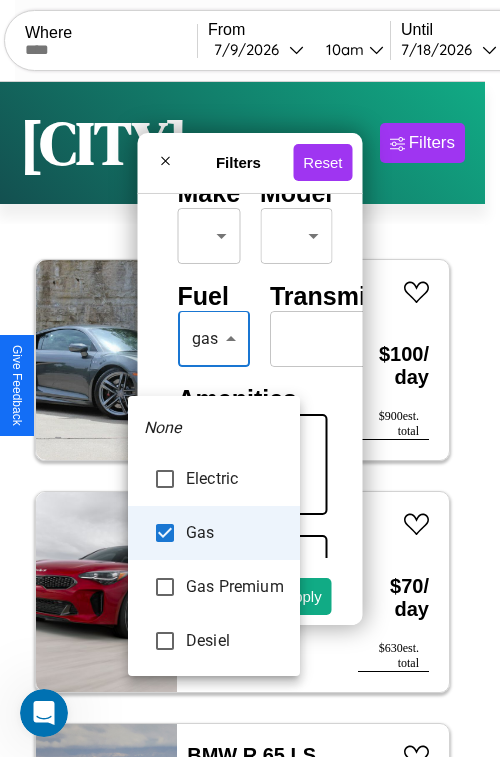 click at bounding box center (250, 378) 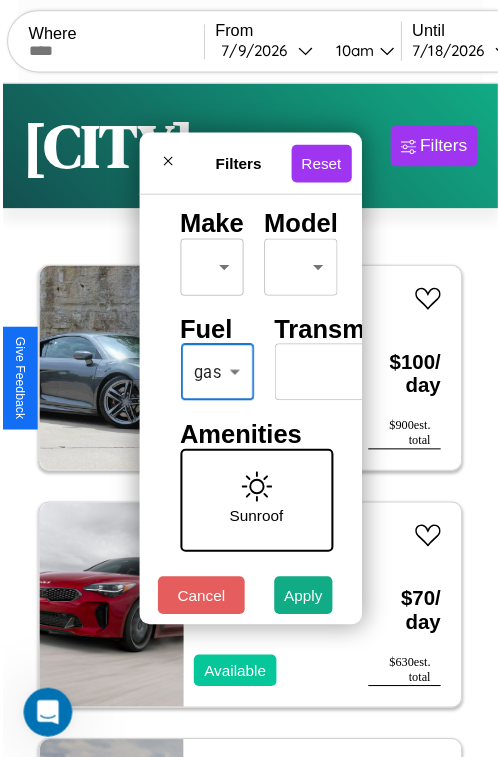 scroll, scrollTop: 59, scrollLeft: 0, axis: vertical 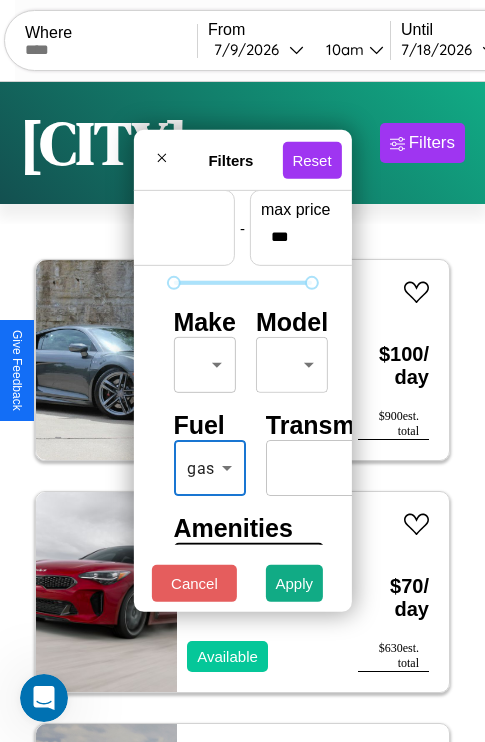 click on "CarGo Where From 7 / 9 / 2026 10am Until 7 / 18 / 2026 10am Become a Host Login Sign Up Madrid Filters 31  cars in this area These cars can be picked up in this city. Audi   Q8   2019 Available $ 100  / day $ 900  est. total Kia   EV9   2020 Available $ 70  / day $ 630  est. total BMW   R 65 LS   2021 Available $ 170  / day $ 1530  est. total Bentley   Turbo   2022 Available $ 180  / day $ 1620  est. total Hyundai   Equus   2021 Available $ 70  / day $ 630  est. total Maserati   228   2022 Available $ 170  / day $ 1530  est. total Audi   S7   2014 Unavailable $ 60  / day $ 540  est. total Tesla   Model Y   2016 Available $ 90  / day $ 810  est. total Audi   Q4   2018 Unavailable $ 110  / day $ 990  est. total Fiat   500L   2020 Available $ 40  / day $ 360  est. total Ford   LNT9000   2014 Unavailable $ 80  / day $ 720  est. total Fiat   Ducato   2016 Available $ 90  / day $ 810  est. total Tesla   Roadster   2023 Available $ 120  / day $ 1080  est. total Volkswagen   Golf   2019 Available $ 40  / day $ 360" at bounding box center (242, 412) 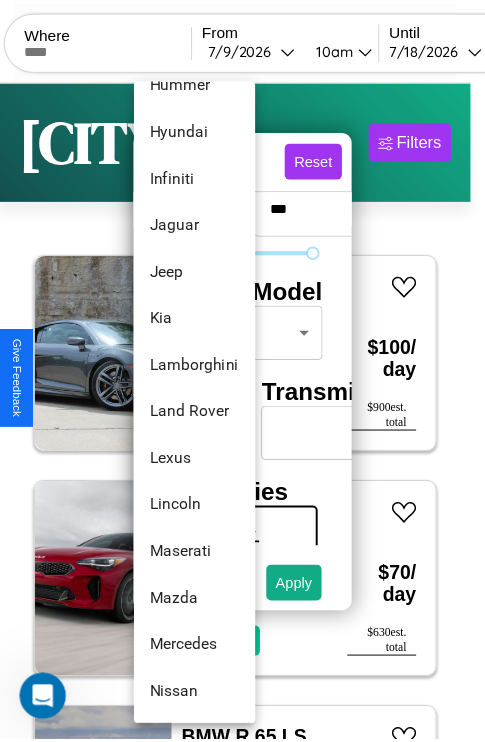 scroll, scrollTop: 854, scrollLeft: 0, axis: vertical 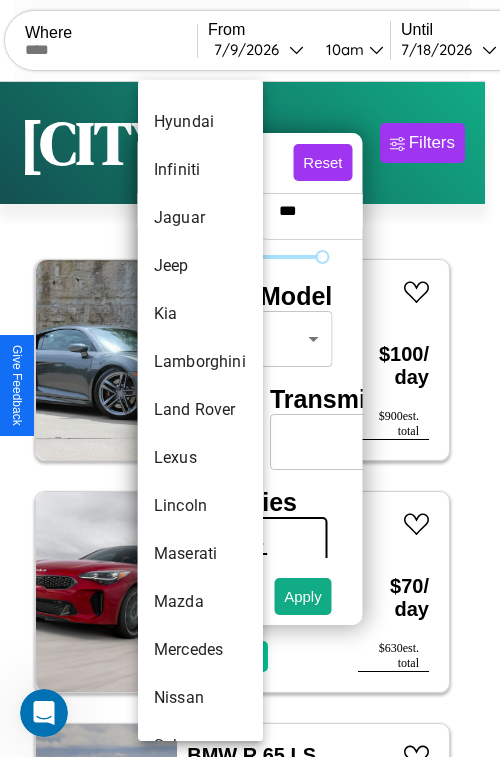 click on "Land Rover" at bounding box center [200, 410] 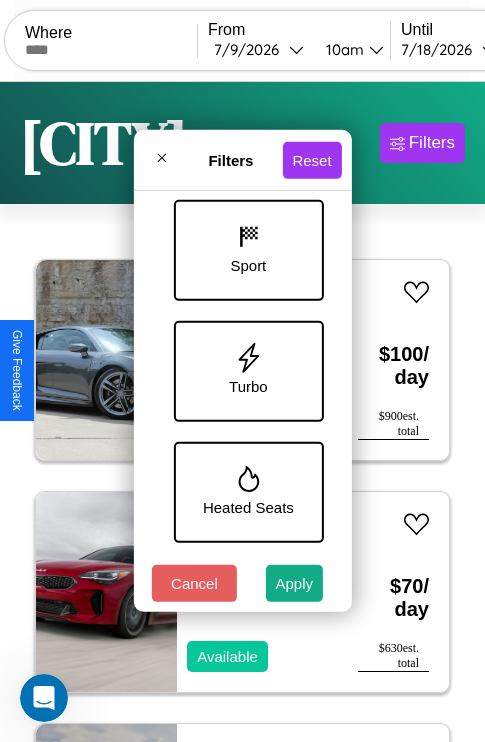 scroll, scrollTop: 893, scrollLeft: 0, axis: vertical 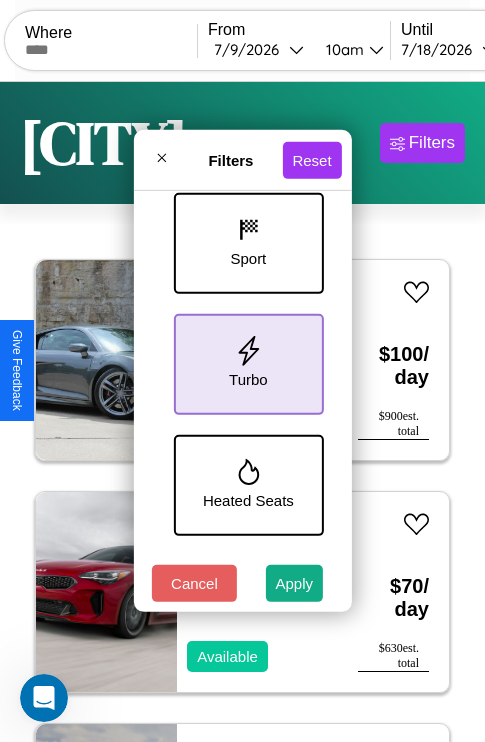click 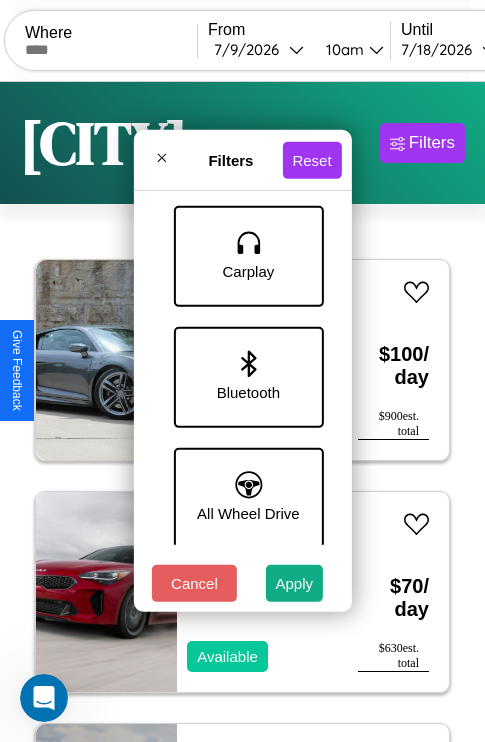 scroll, scrollTop: 1374, scrollLeft: 0, axis: vertical 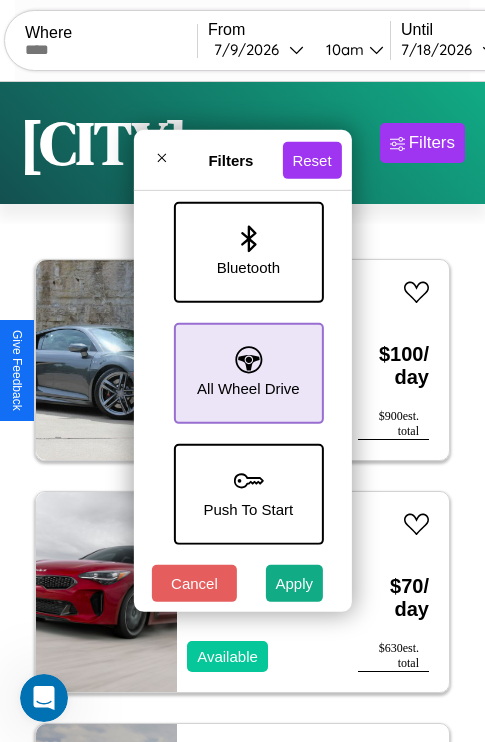 click 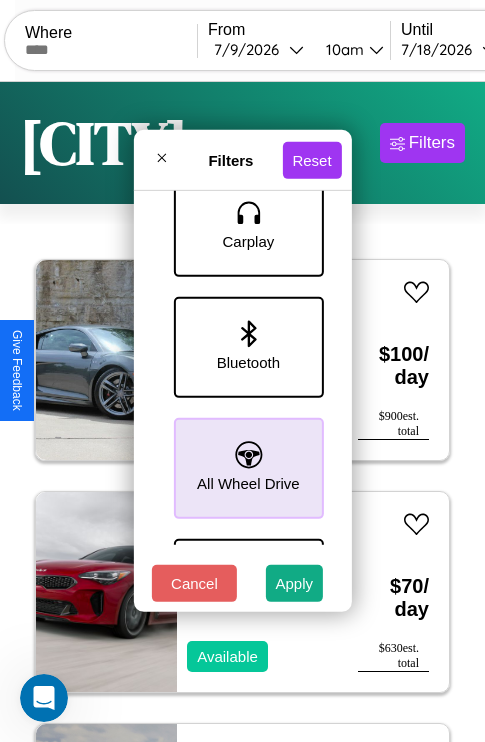 scroll, scrollTop: 651, scrollLeft: 0, axis: vertical 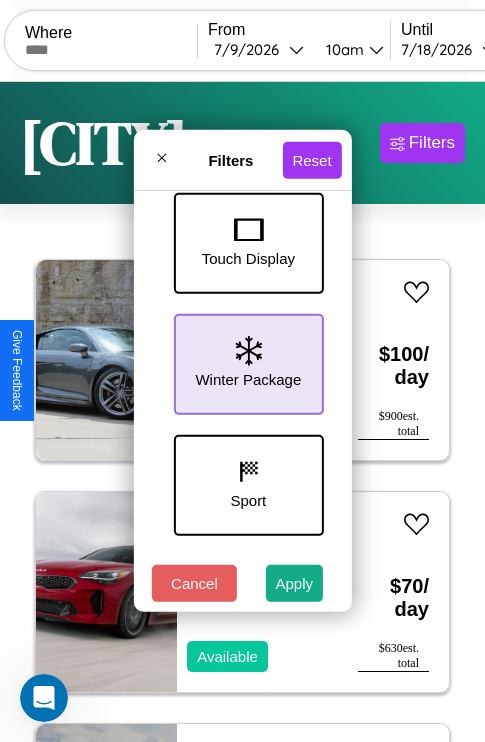 click 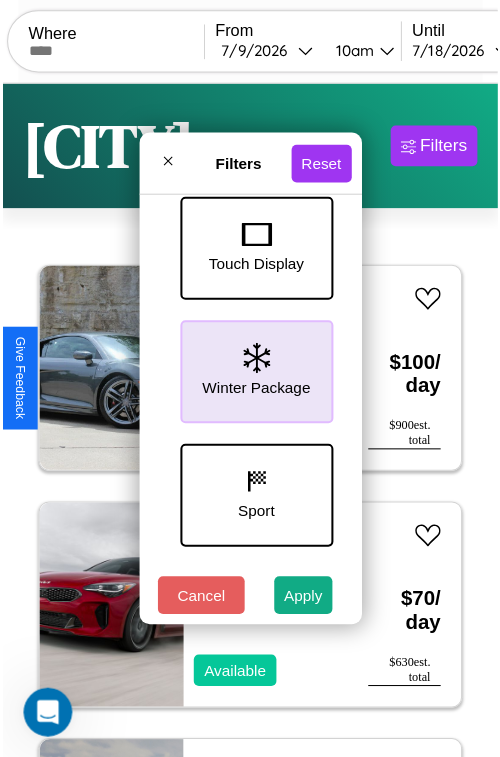 scroll, scrollTop: 772, scrollLeft: 0, axis: vertical 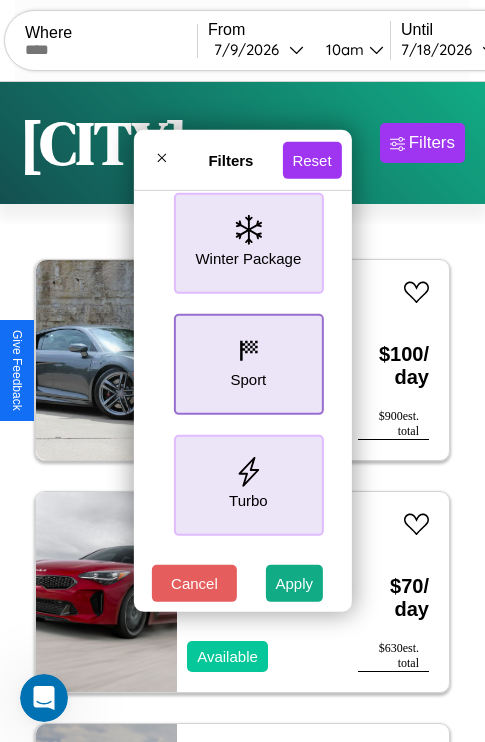 click 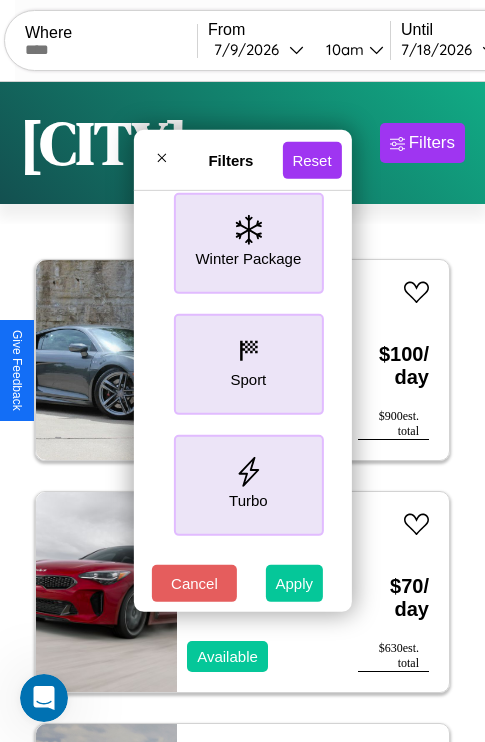 click on "Apply" at bounding box center [295, 583] 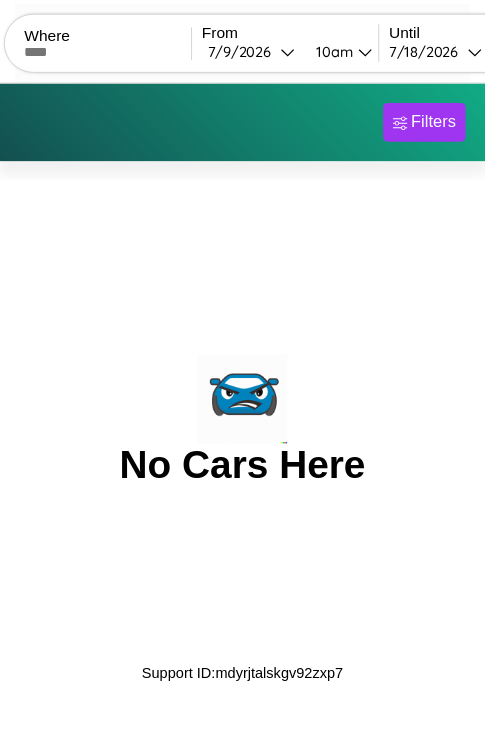 scroll, scrollTop: 0, scrollLeft: 0, axis: both 